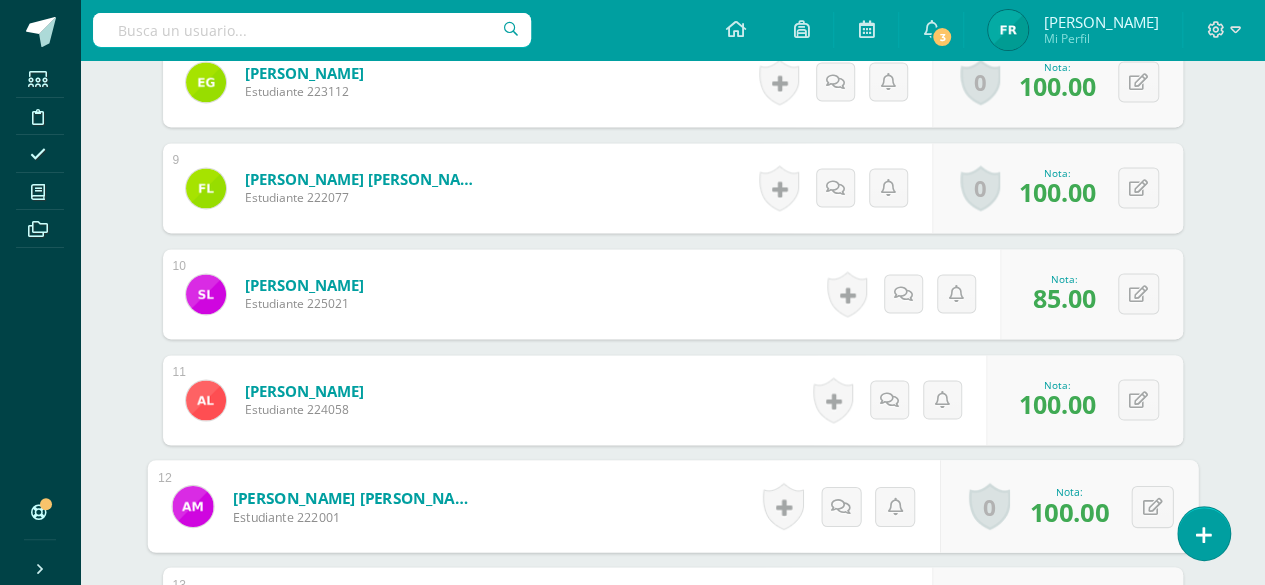 scroll, scrollTop: 0, scrollLeft: 0, axis: both 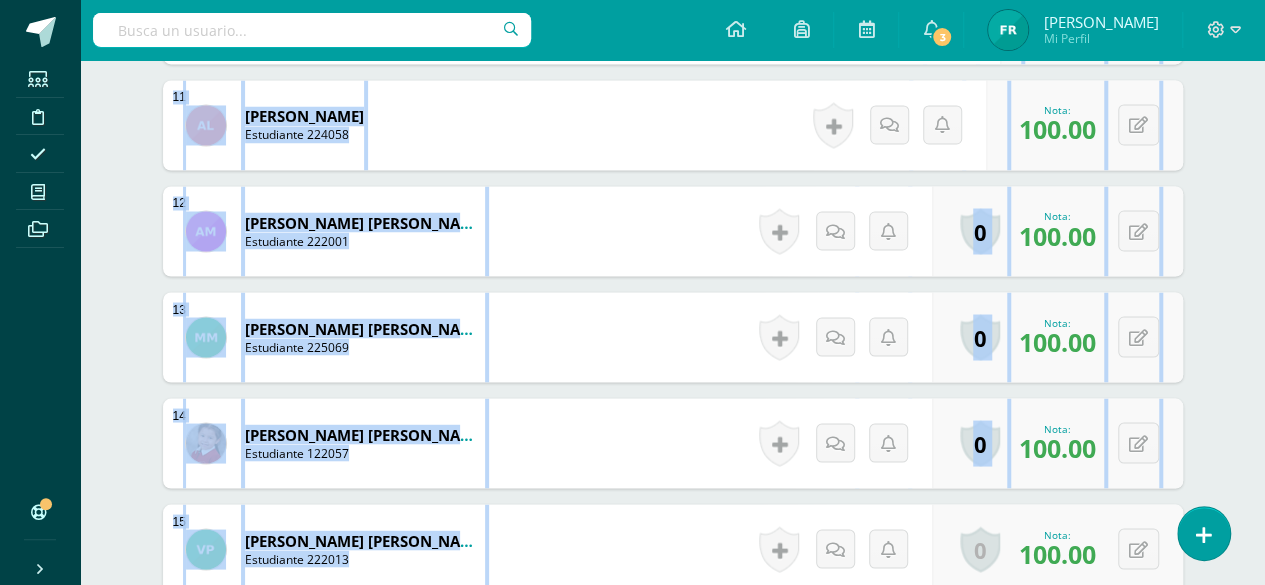 drag, startPoint x: 1254, startPoint y: 308, endPoint x: 1278, endPoint y: 593, distance: 286.00873 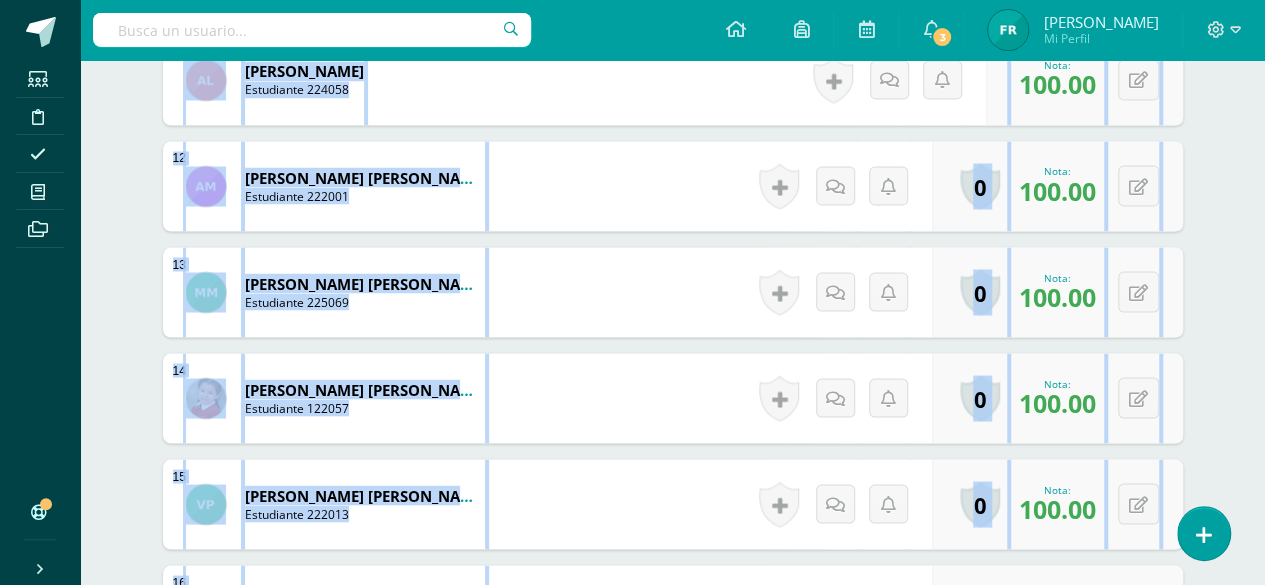 click on "¿Estás seguro que quieres  eliminar  esta actividad?
Esto borrará la actividad y cualquier nota que hayas registrado
permanentemente. Esta acción no se puede revertir. Cancelar Eliminar
Administración de escalas de valoración
escala de valoración
Aún no has creado una escala de valoración.
Cancelar Agregar nueva escala de valoración: Agrega una división a la escala de valoración  (ej. Ortografía, redacción, trabajo en equipo, etc.)
Agregar
Cancelar Crear escala de valoración
Agrega listas de cotejo
Mostrar todos                             Mostrar todos Mis listas Generales Comunicación y Lenguaje Matemática Ciencia Estudios Sociales Arte Debate 1" at bounding box center (673, -107) 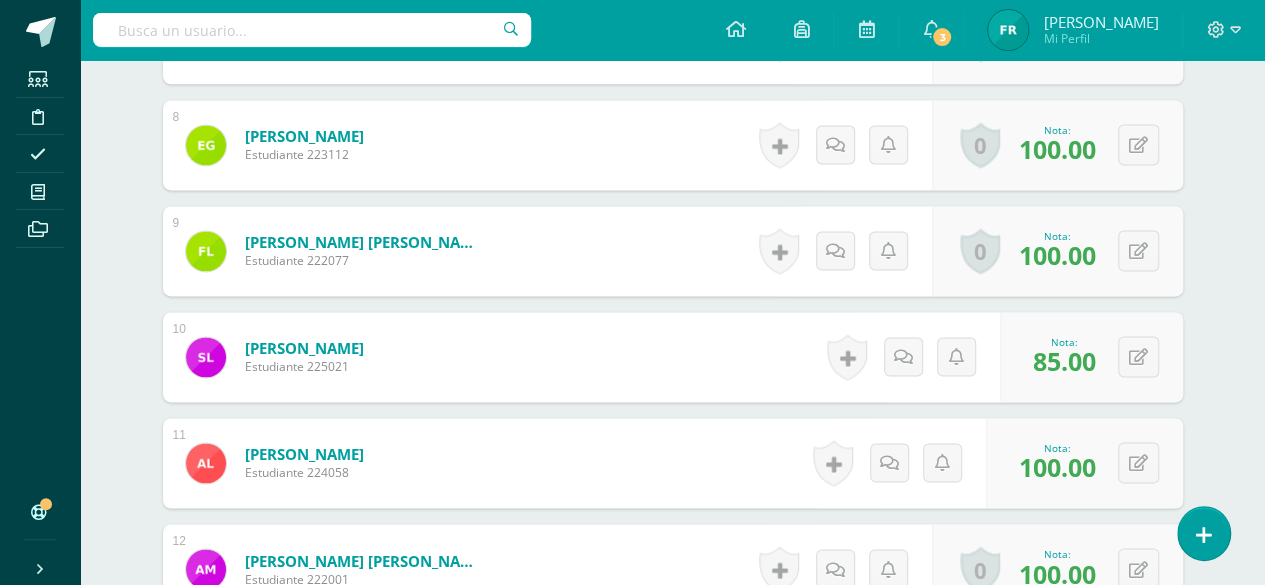 scroll, scrollTop: 1330, scrollLeft: 0, axis: vertical 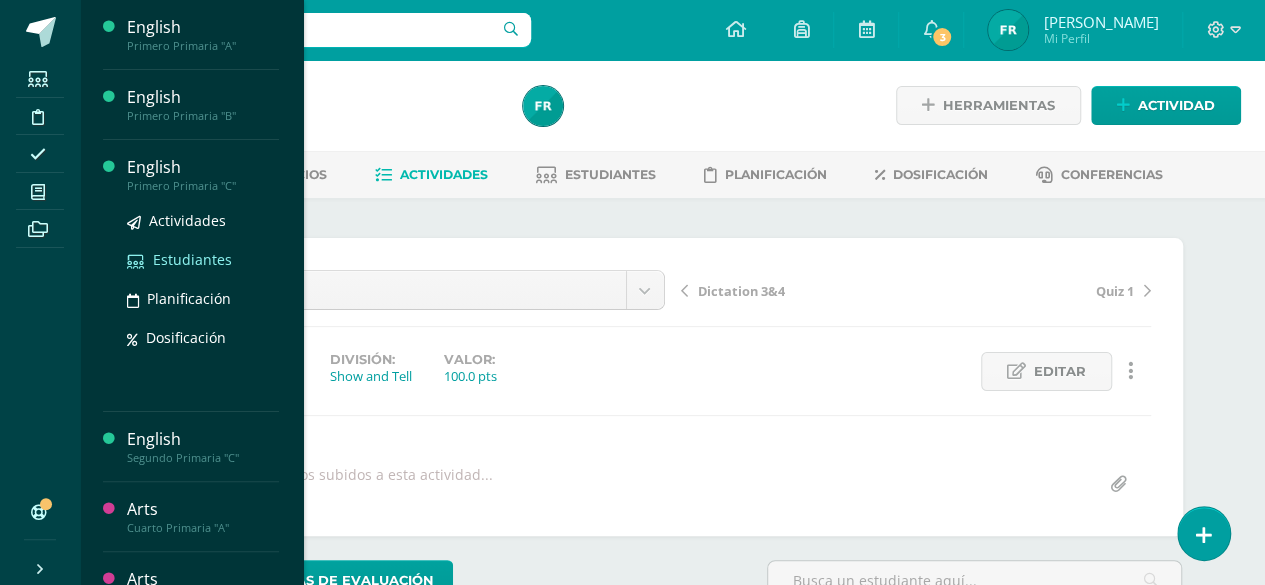 click on "Estudiantes" at bounding box center (192, 259) 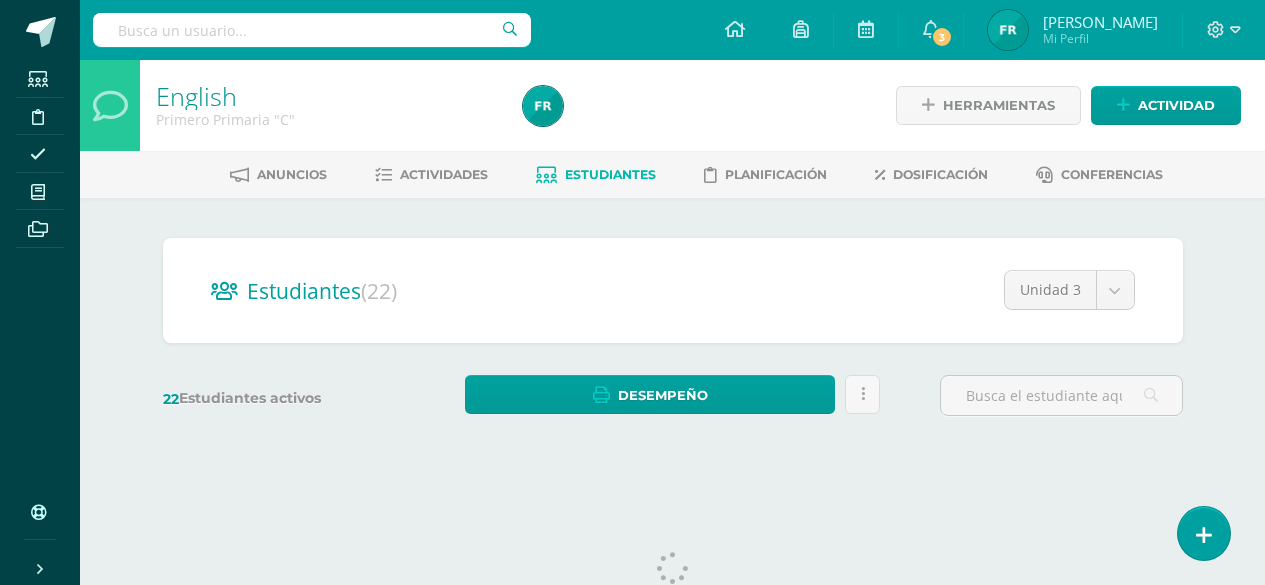 scroll, scrollTop: 56, scrollLeft: 0, axis: vertical 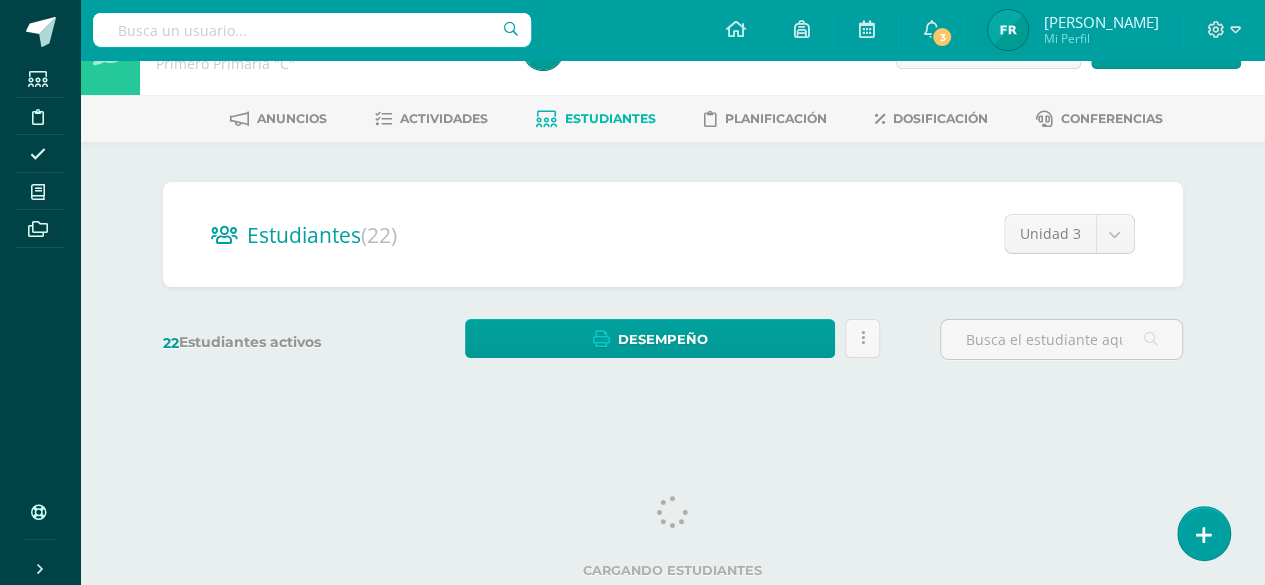 click on "Estudiantes  (22)
Unidad 3
Unidad 4
Unidad 3
Unidad 2
Unidad 1
22  Estudiantes activos Desempeño
Descargar como HTML
Descargar como PDF
Enviar informe de desempeño a tutores
Estás por enviar un informe de  desempeño  a los
tutores
Esta acción enviará una notificación con el reporte
Unidad 3 Notificar a: 222023" at bounding box center (673, 280) 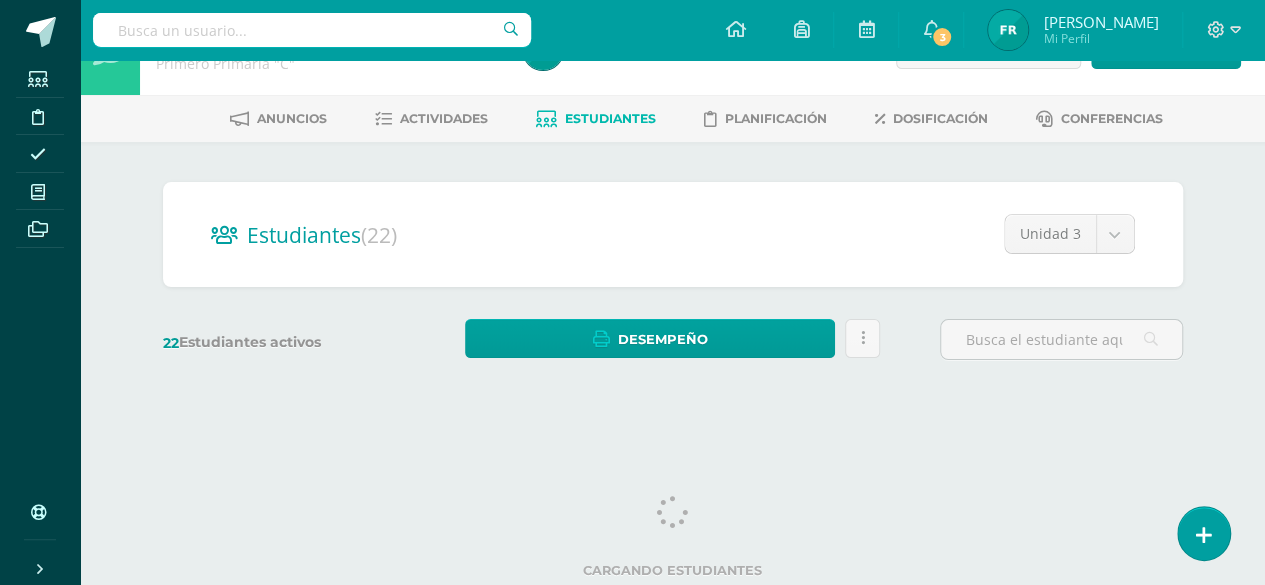 scroll, scrollTop: 0, scrollLeft: 0, axis: both 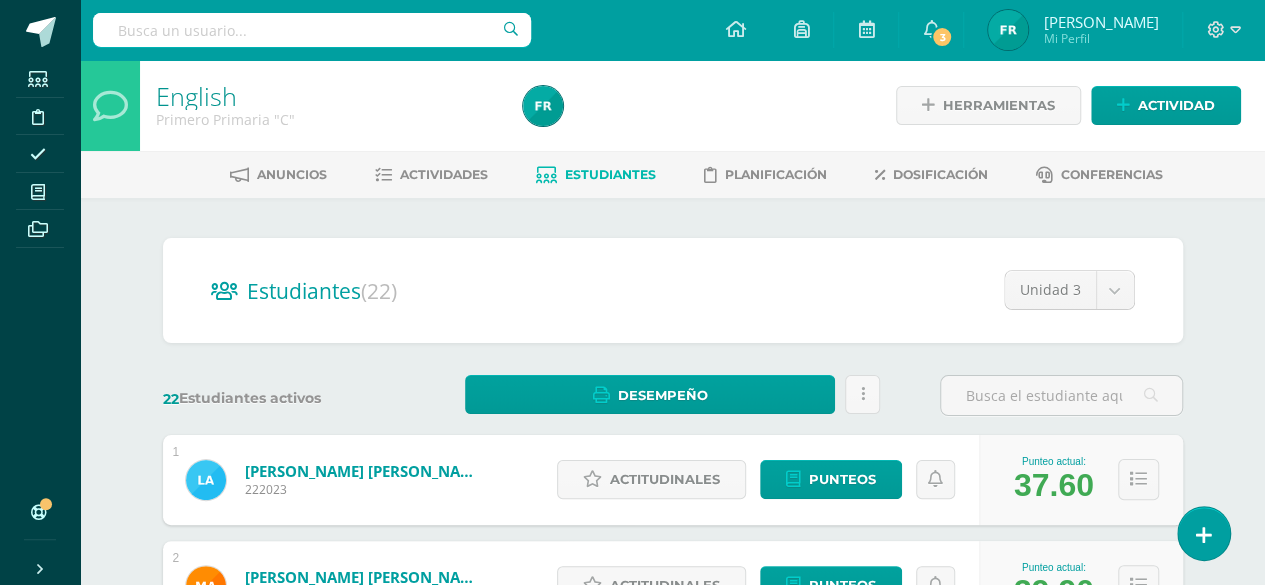 click on "Estudiantes  (22)
Unidad 3
Unidad 4
Unidad 3
Unidad 2
Unidad 1
22  Estudiantes activos Desempeño
Descargar como HTML
Descargar como PDF
Enviar informe de desempeño a tutores
Estás por enviar un informe de  desempeño  a los
tutores
Esta acción enviará una notificación con el reporte
Unidad 3 Notificar a: 222023" at bounding box center (673, 1431) 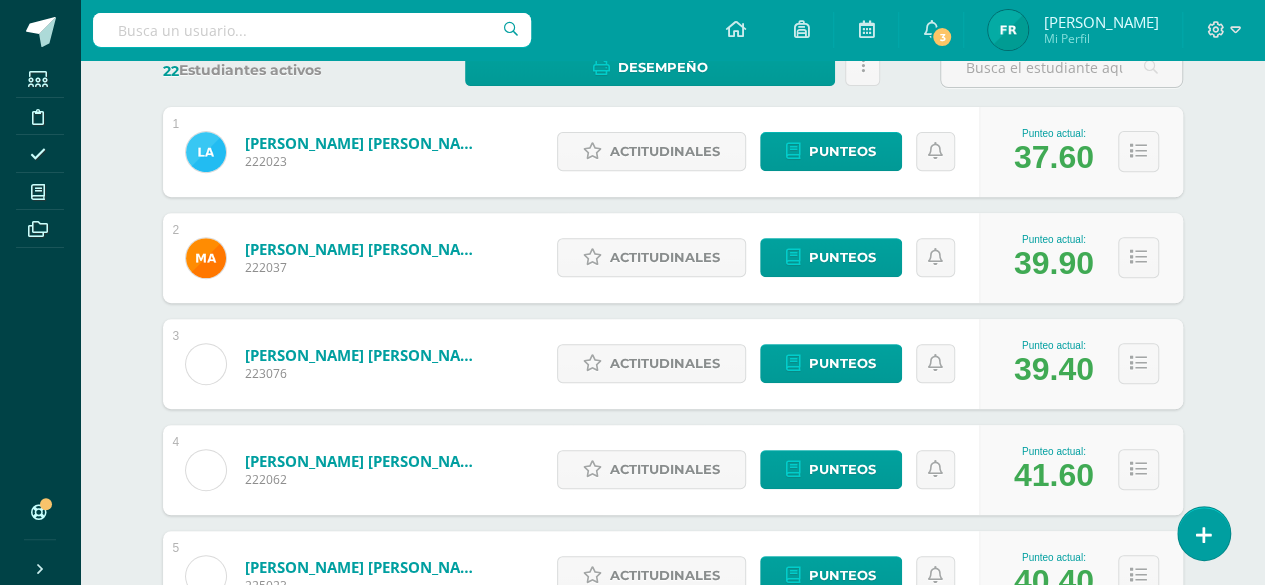 scroll, scrollTop: 347, scrollLeft: 0, axis: vertical 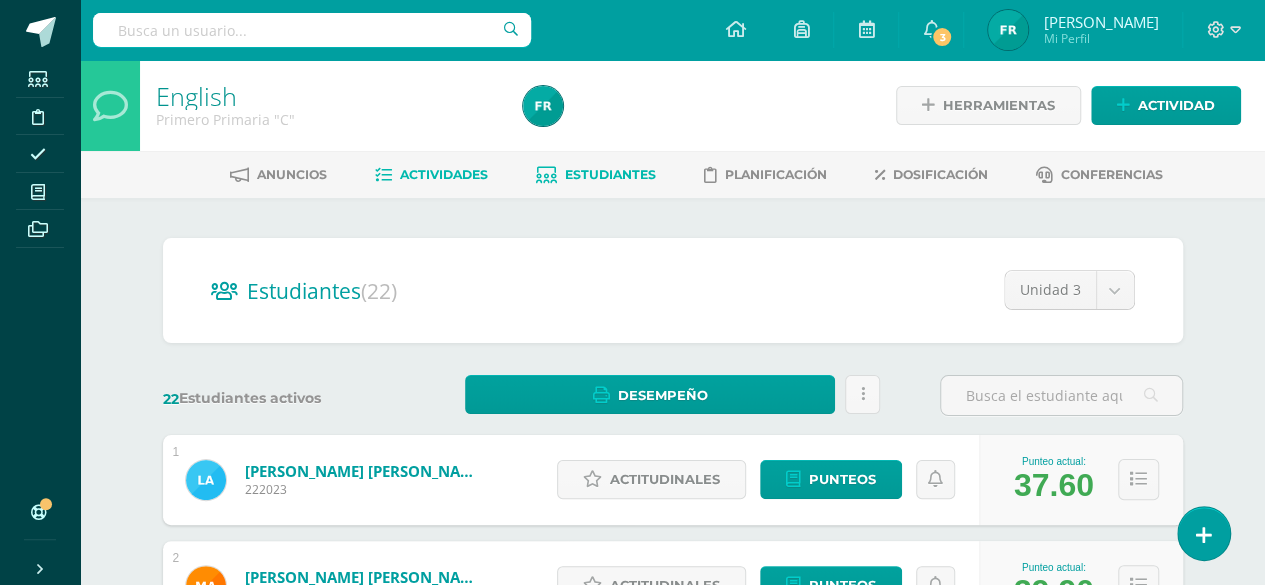click on "Actividades" at bounding box center [431, 175] 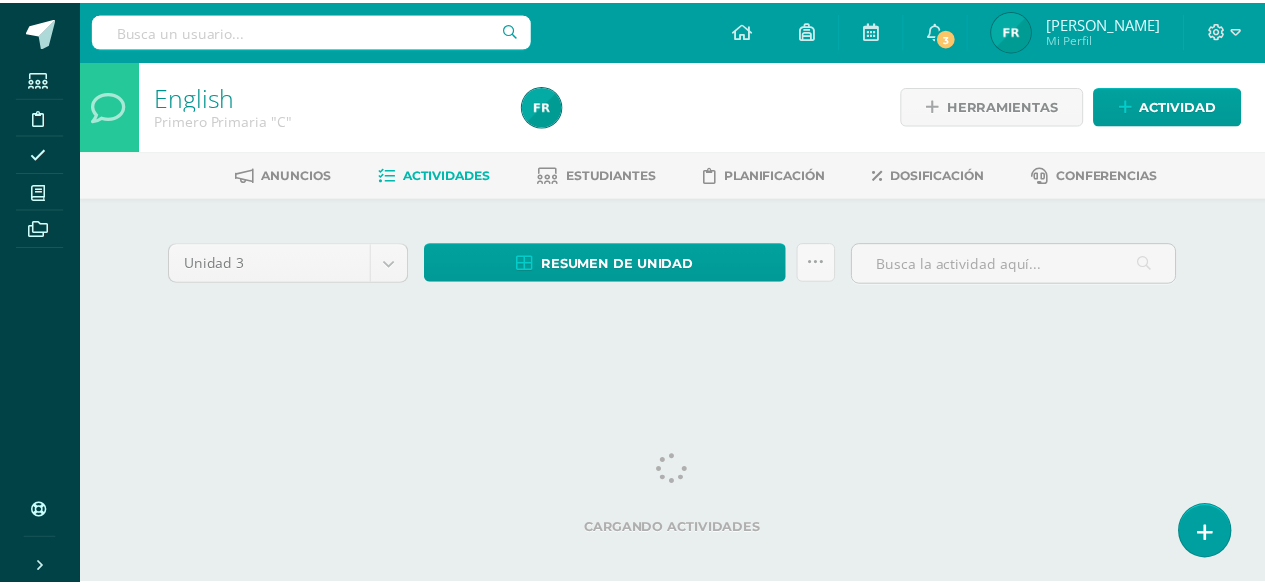 scroll, scrollTop: 0, scrollLeft: 0, axis: both 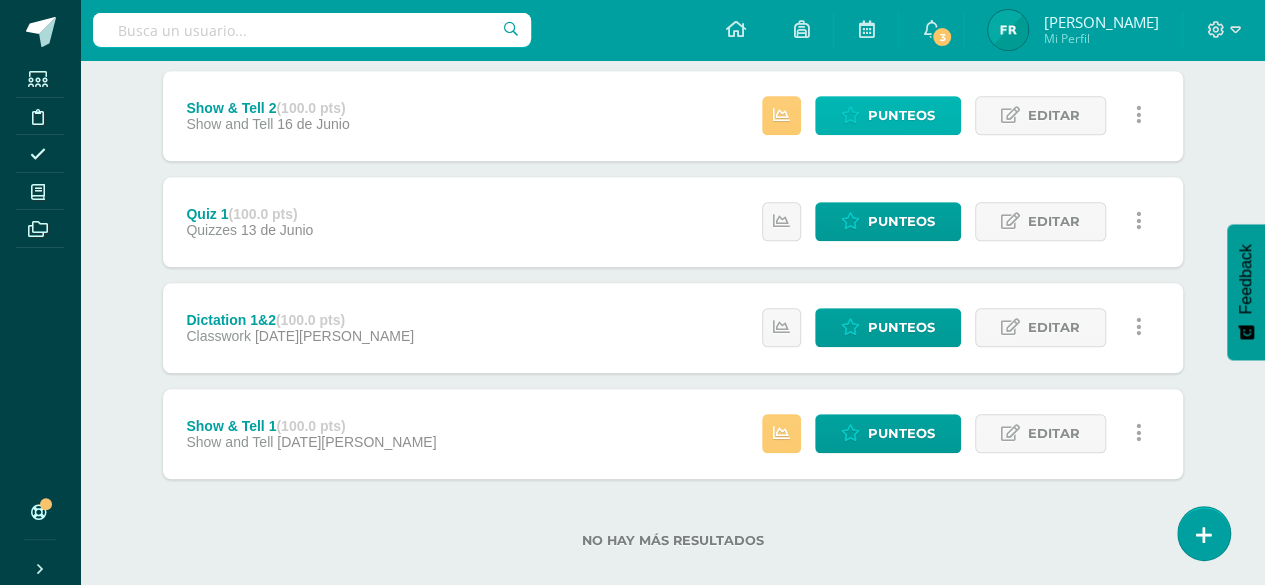 click on "Punteos" at bounding box center (901, 115) 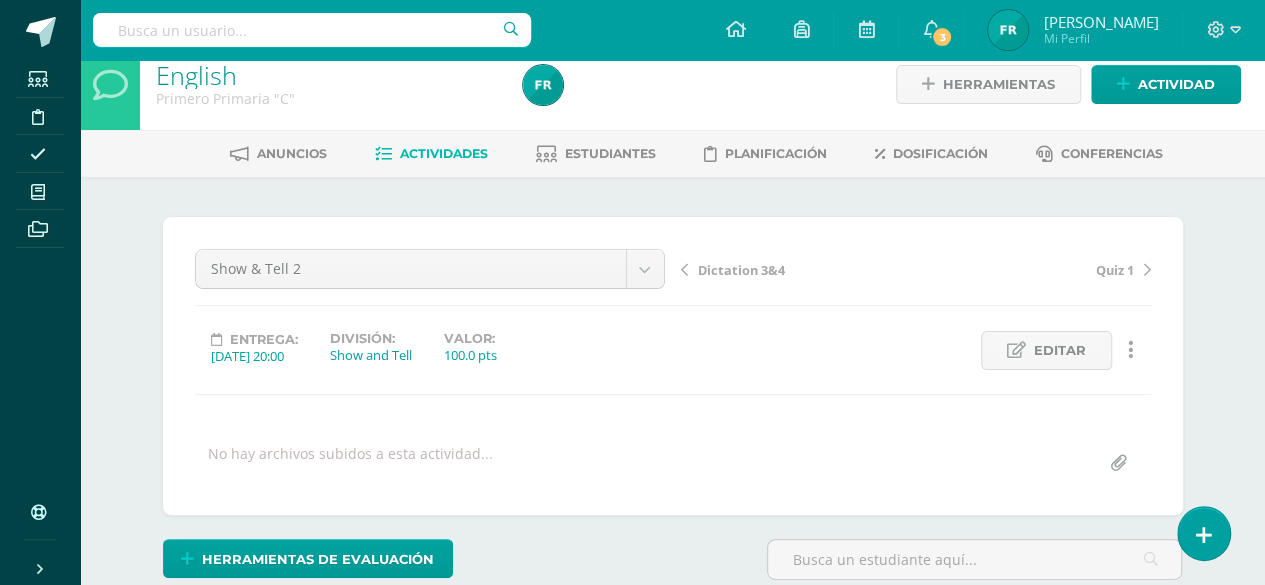 scroll, scrollTop: 0, scrollLeft: 0, axis: both 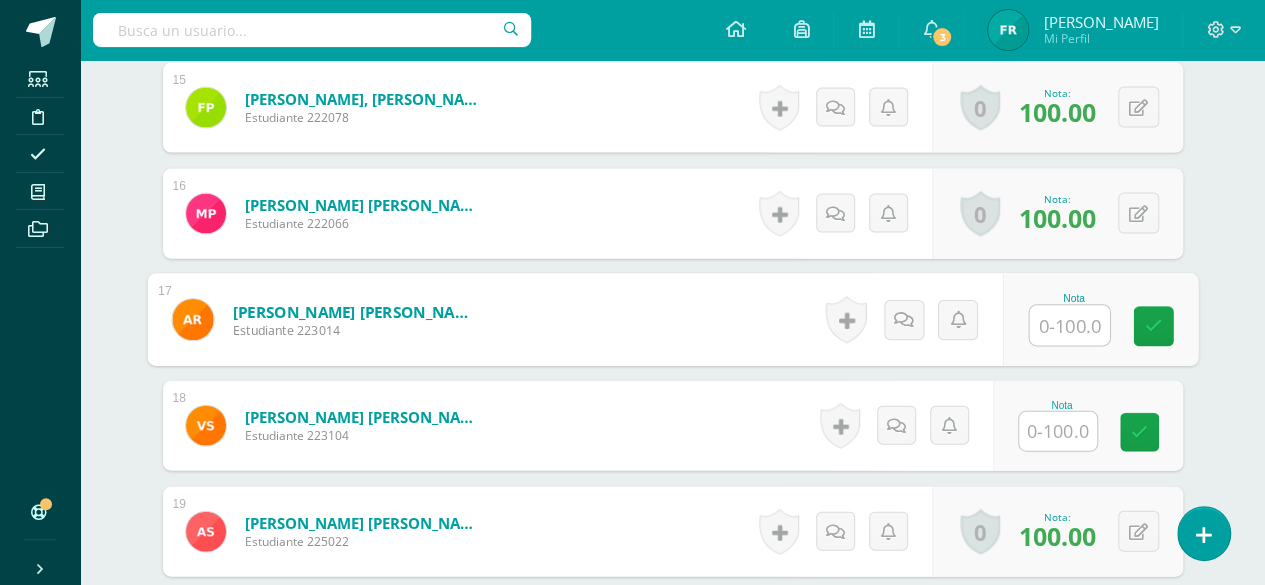 click at bounding box center [1069, 326] 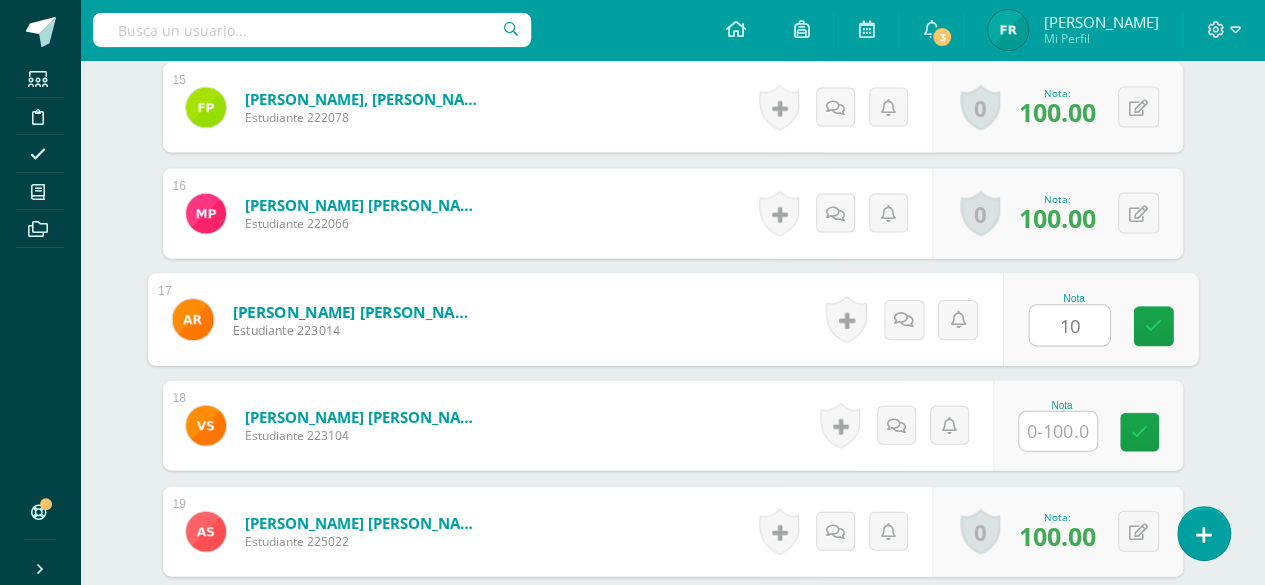 type on "1" 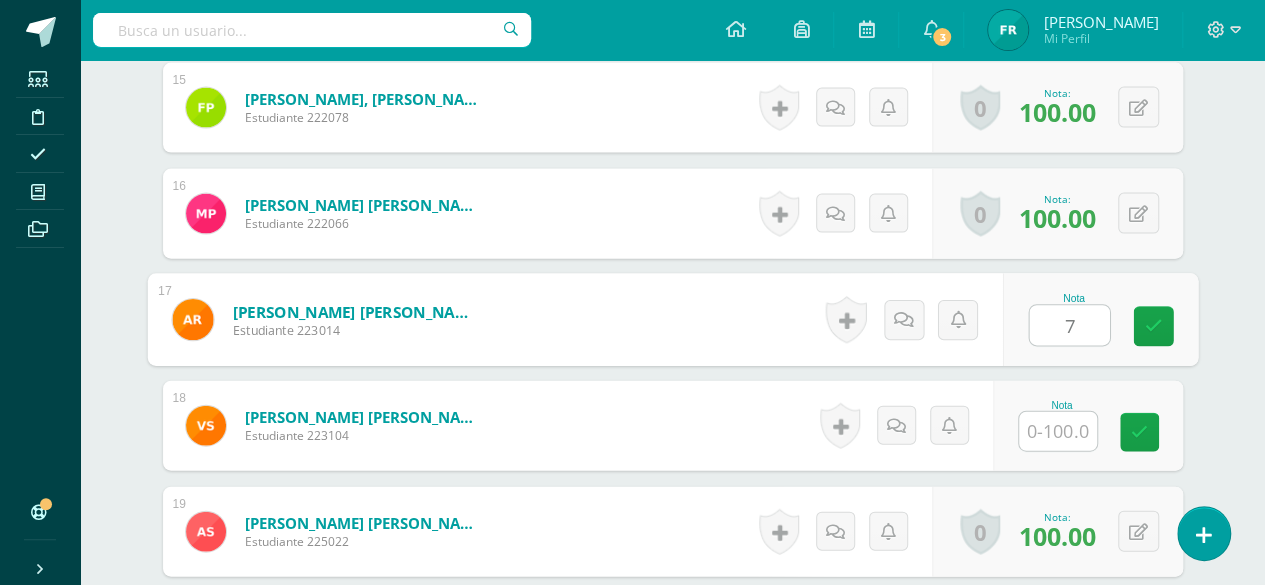 type on "75" 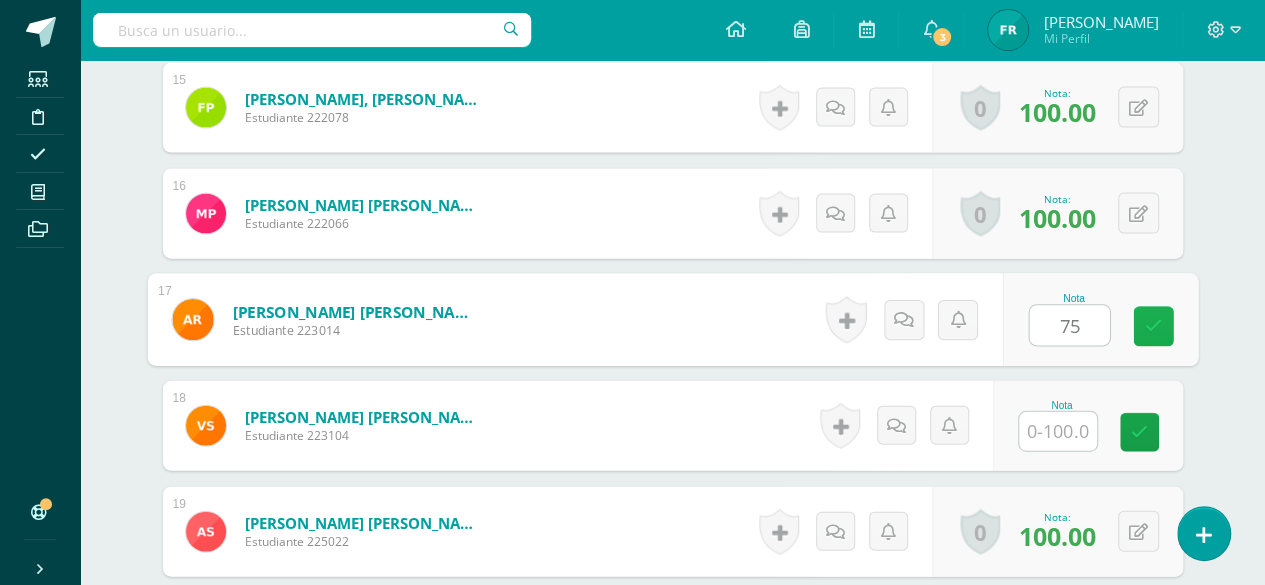 click at bounding box center (1153, 327) 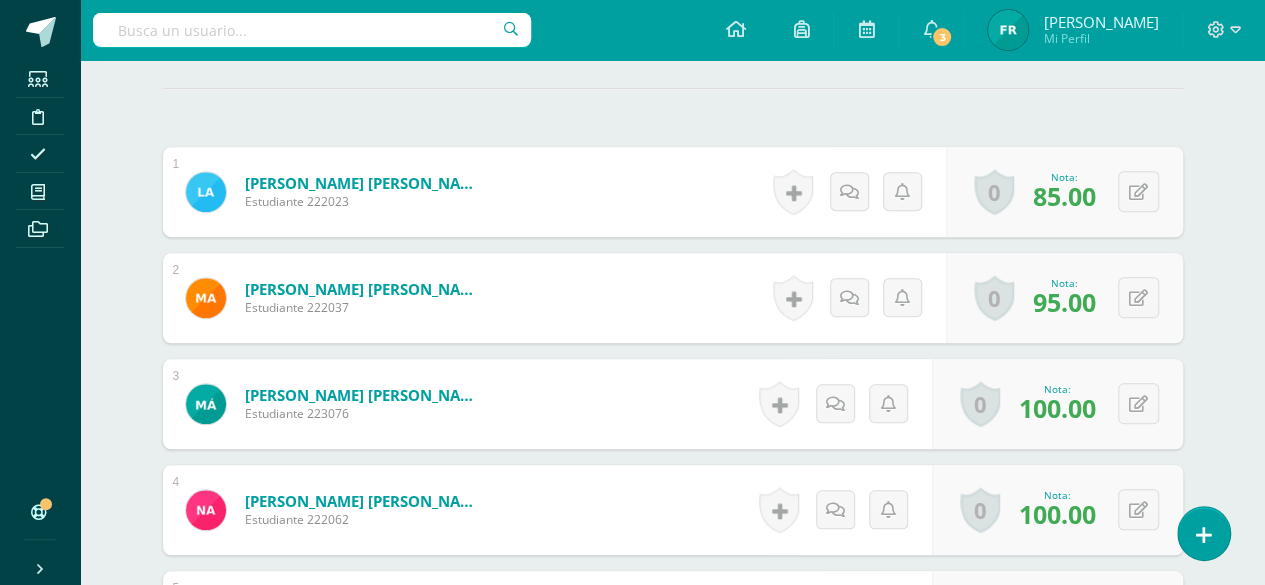 scroll, scrollTop: 0, scrollLeft: 0, axis: both 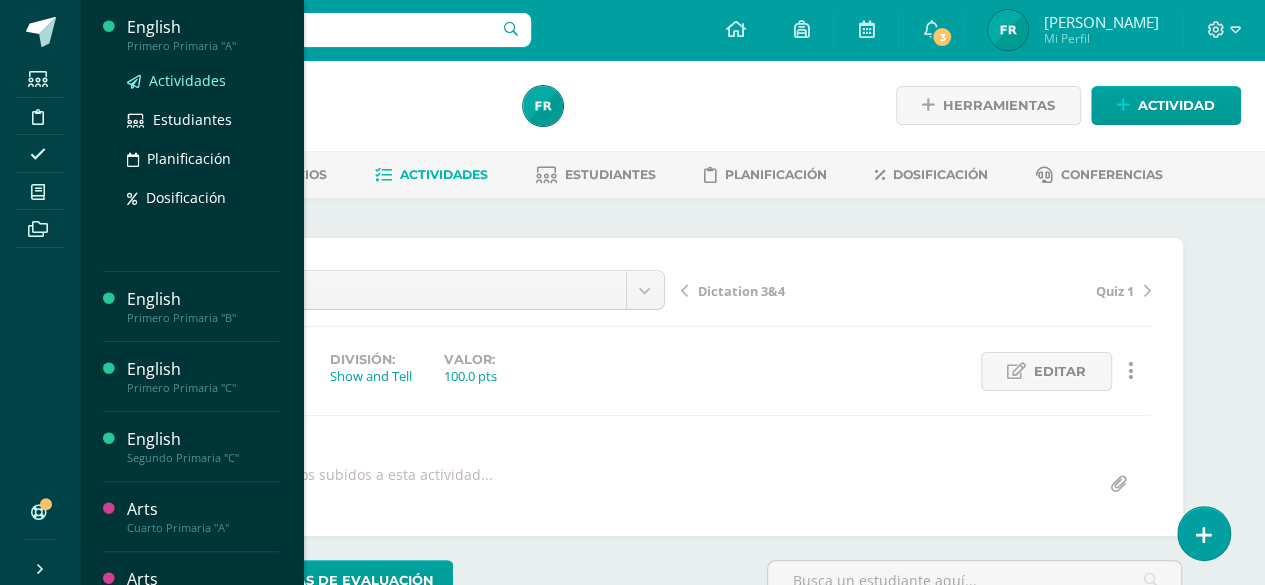 click on "Actividades" at bounding box center (187, 80) 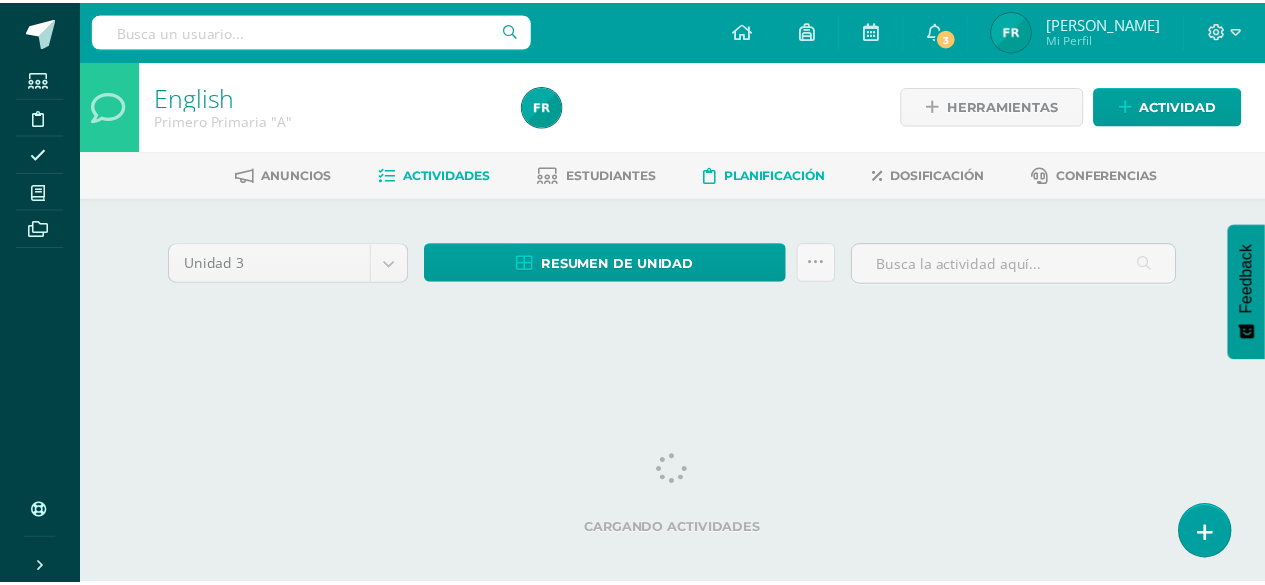 scroll, scrollTop: 0, scrollLeft: 0, axis: both 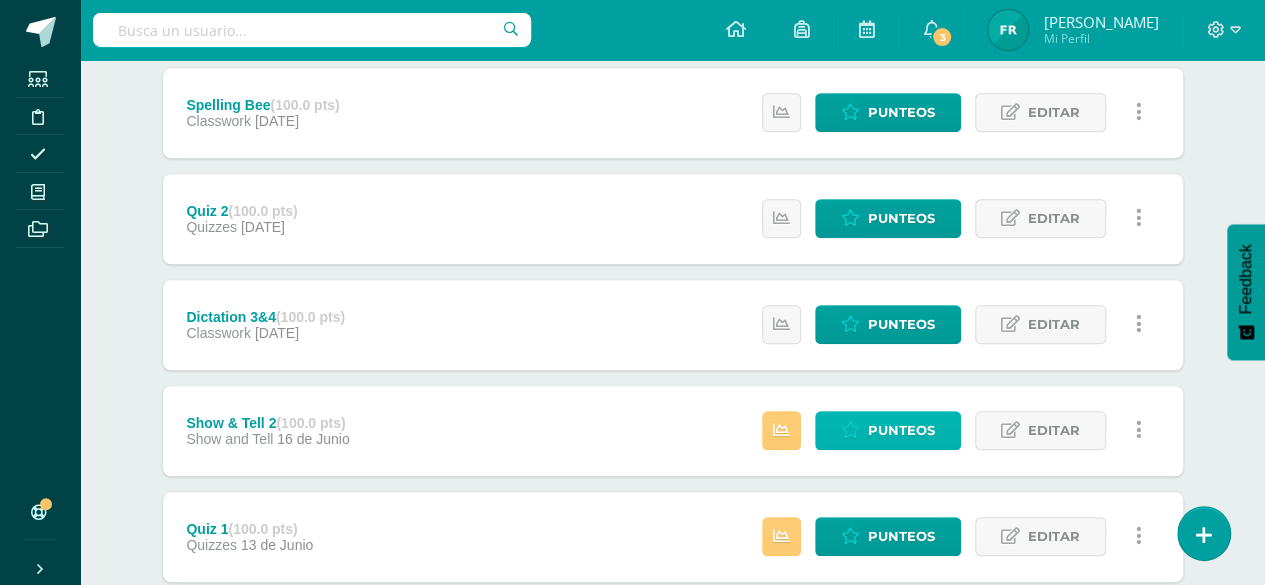 click at bounding box center [850, 430] 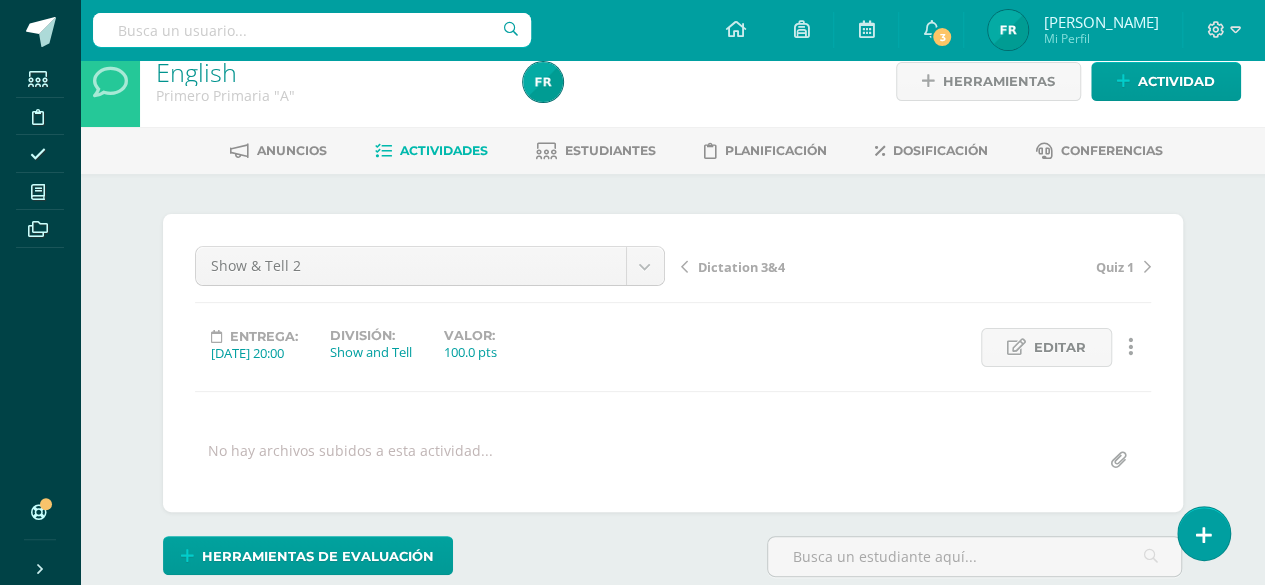 scroll, scrollTop: 25, scrollLeft: 0, axis: vertical 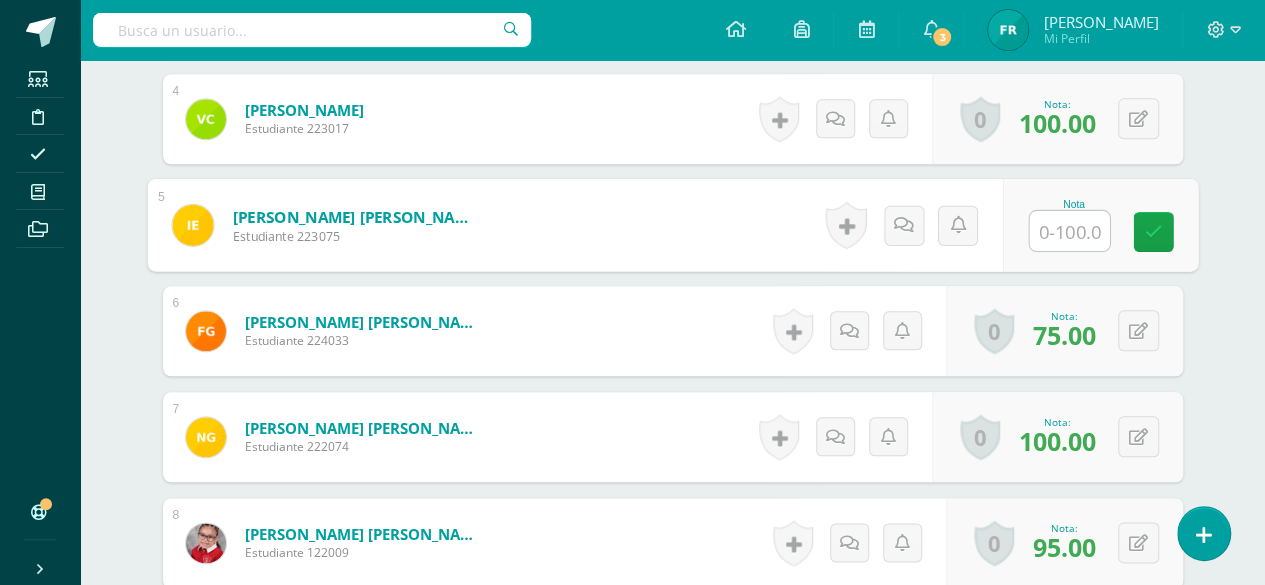 click on "Nota" at bounding box center (1099, 225) 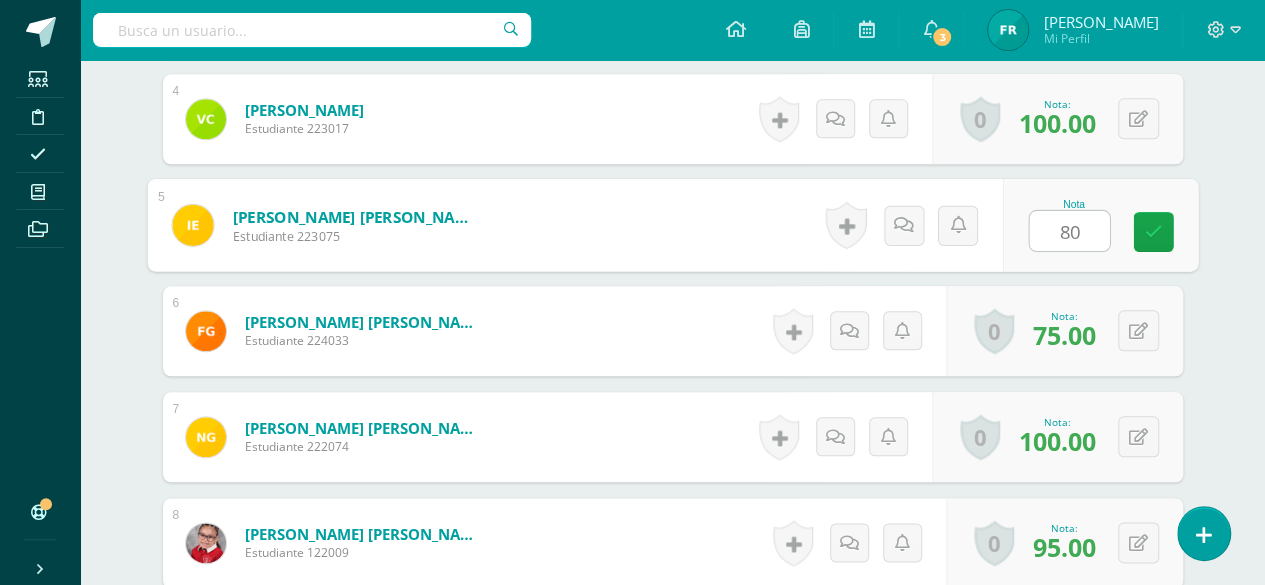 type on "80" 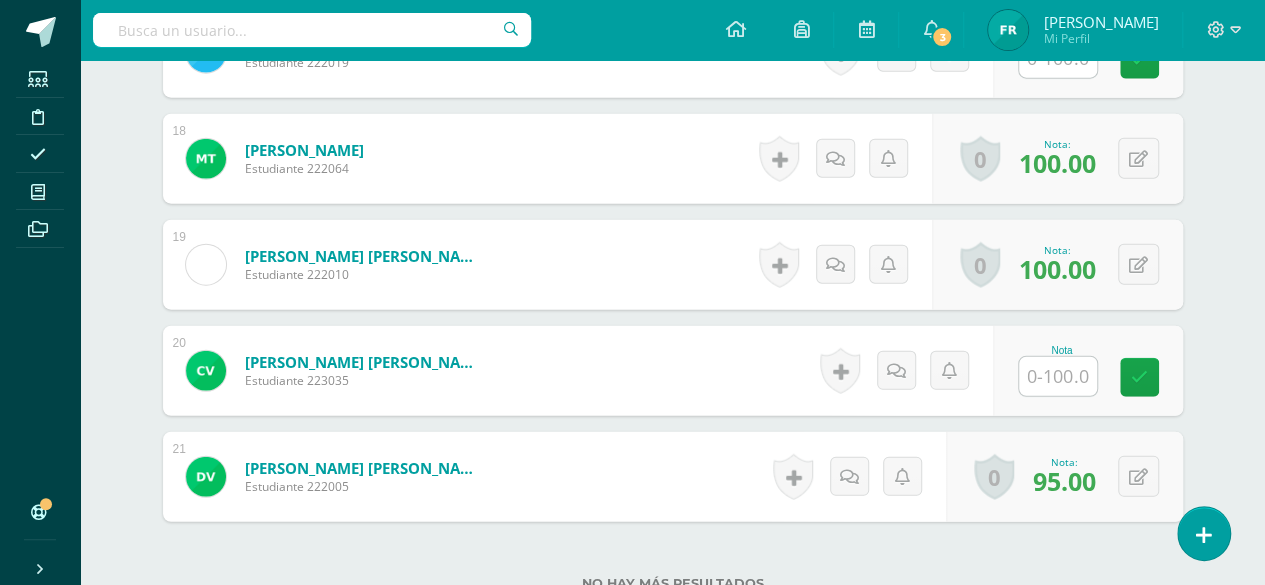 scroll, scrollTop: 2387, scrollLeft: 0, axis: vertical 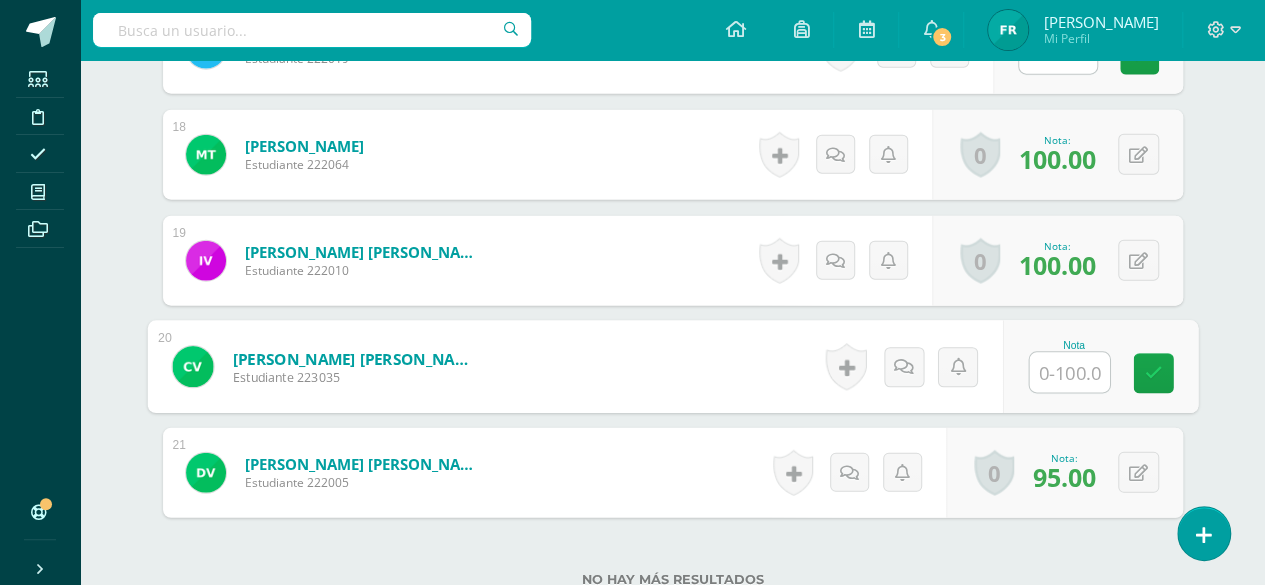 click at bounding box center (1069, 373) 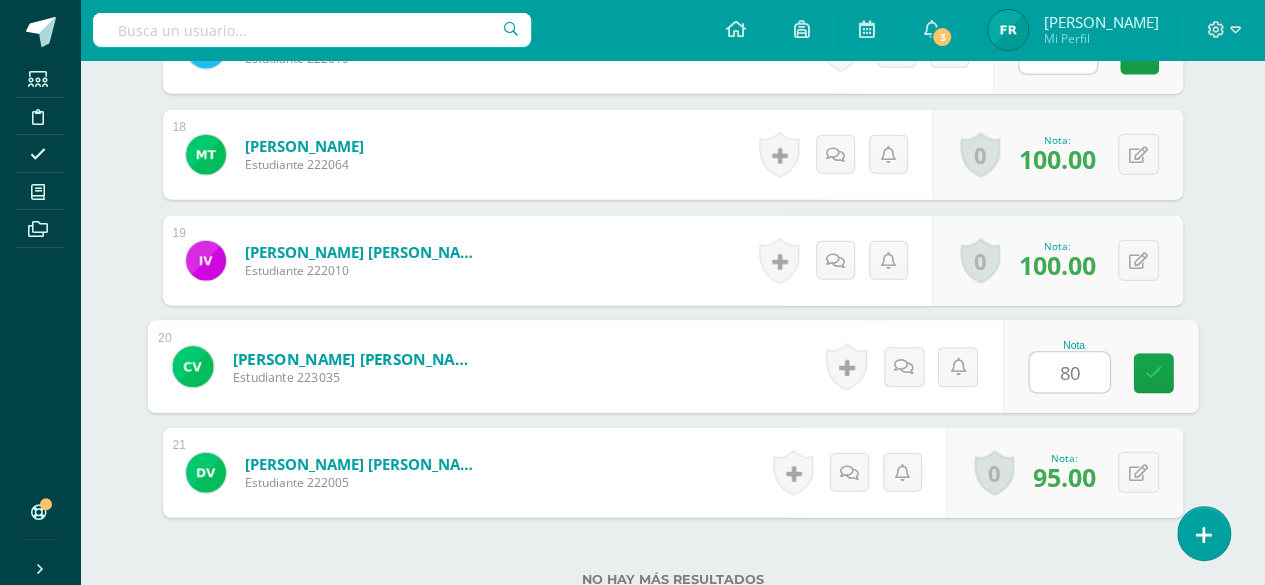 type on "8" 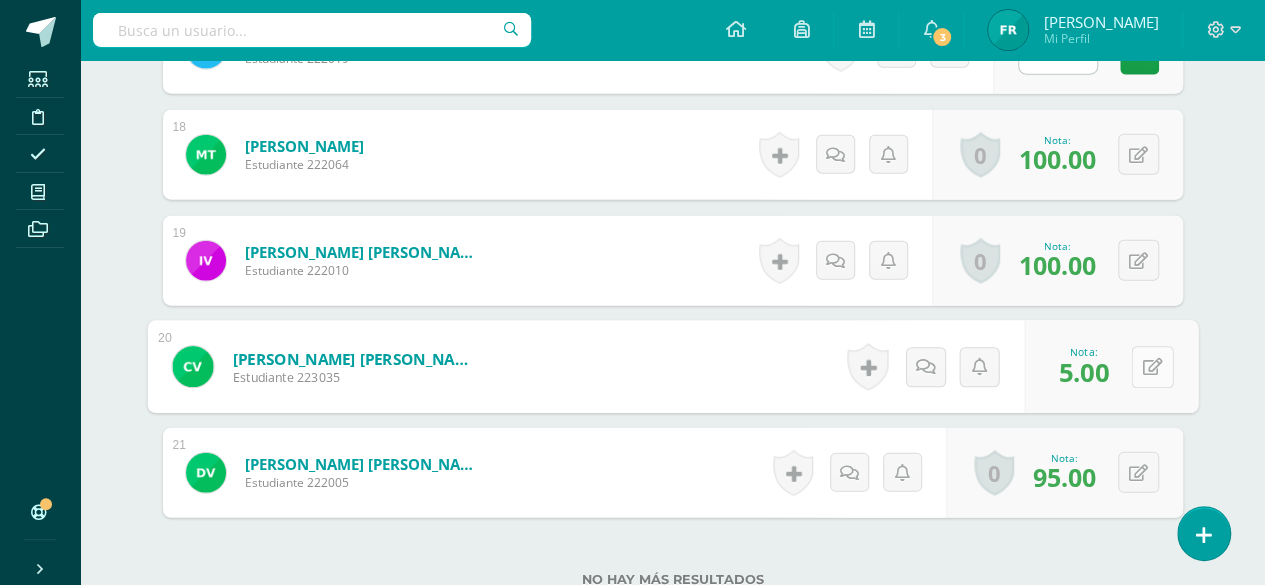 click at bounding box center (1152, 366) 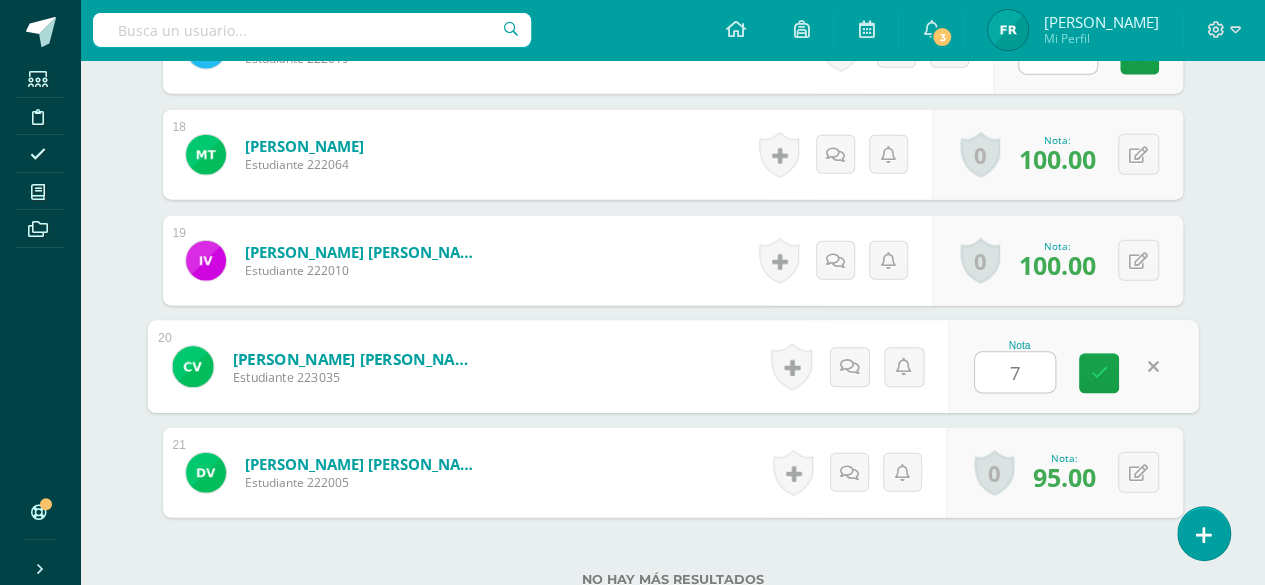 type on "75" 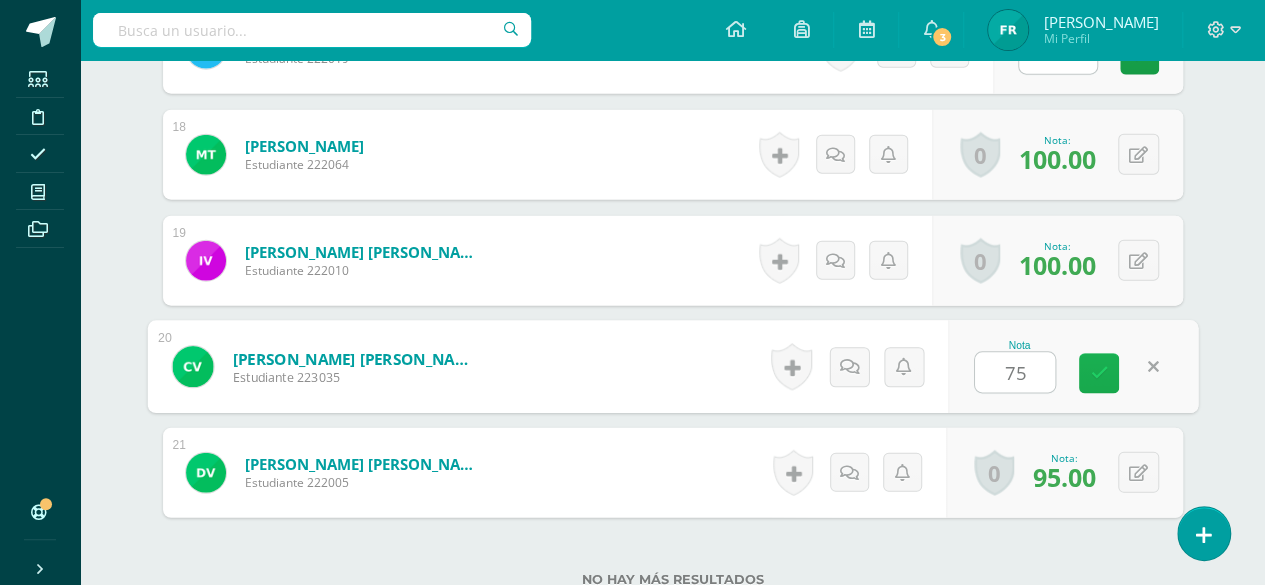 click at bounding box center [1099, 373] 